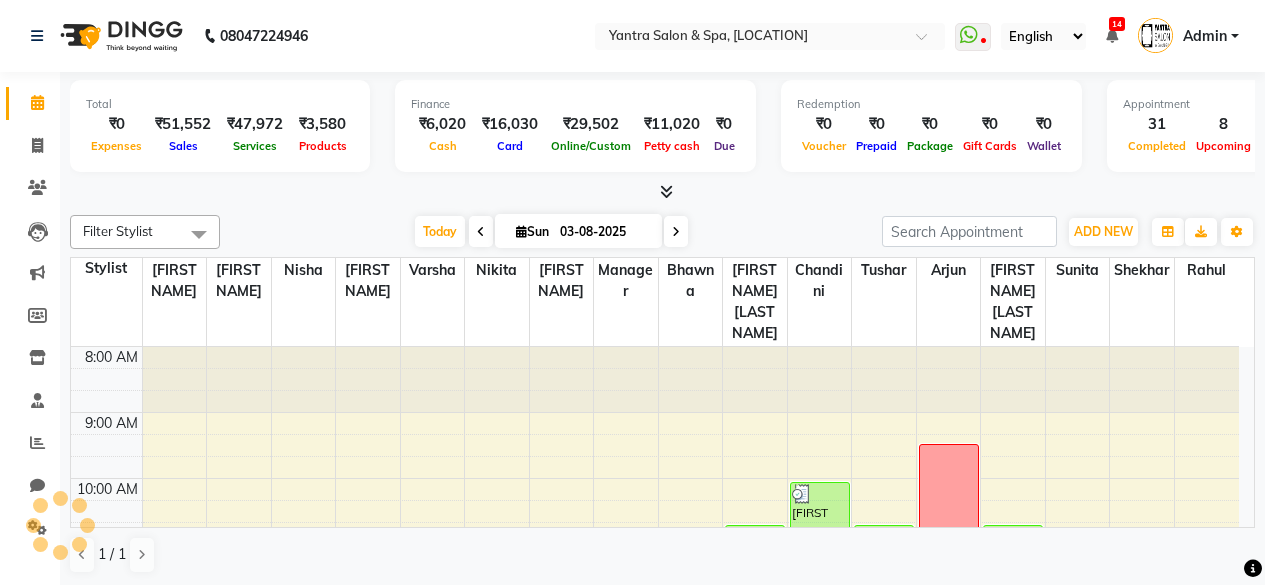 scroll, scrollTop: 0, scrollLeft: 0, axis: both 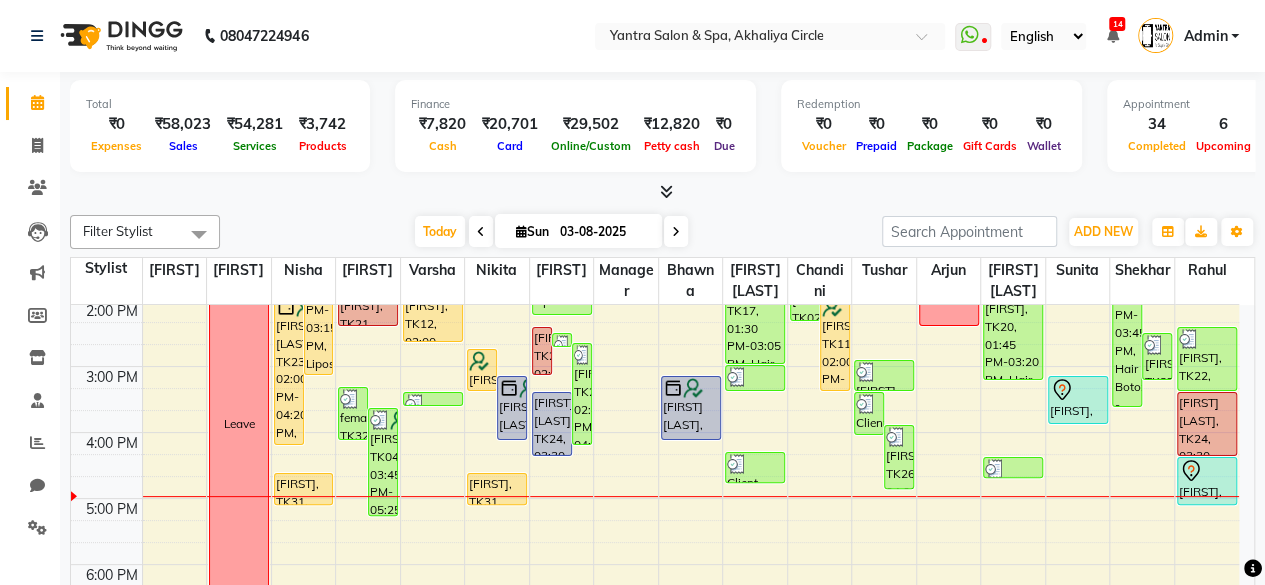 click on "[FIRST] [LAST], TK24, 03:30 PM-04:30 PM, Hair Spa - Nourishing (₹1200)" at bounding box center [552, 424] 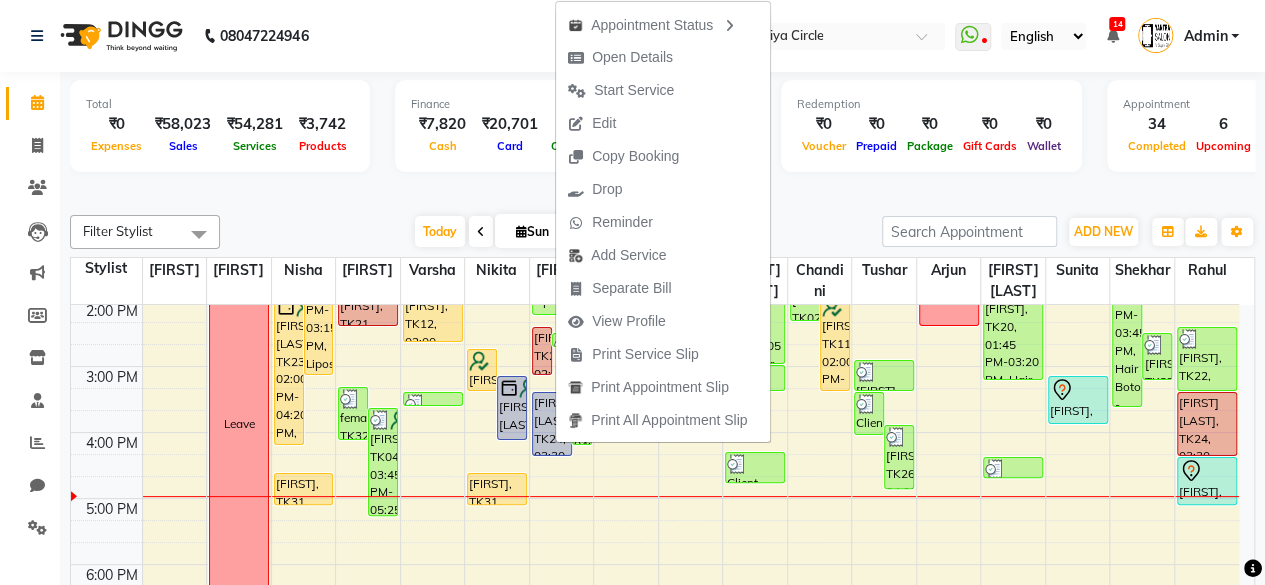 click at bounding box center (662, 192) 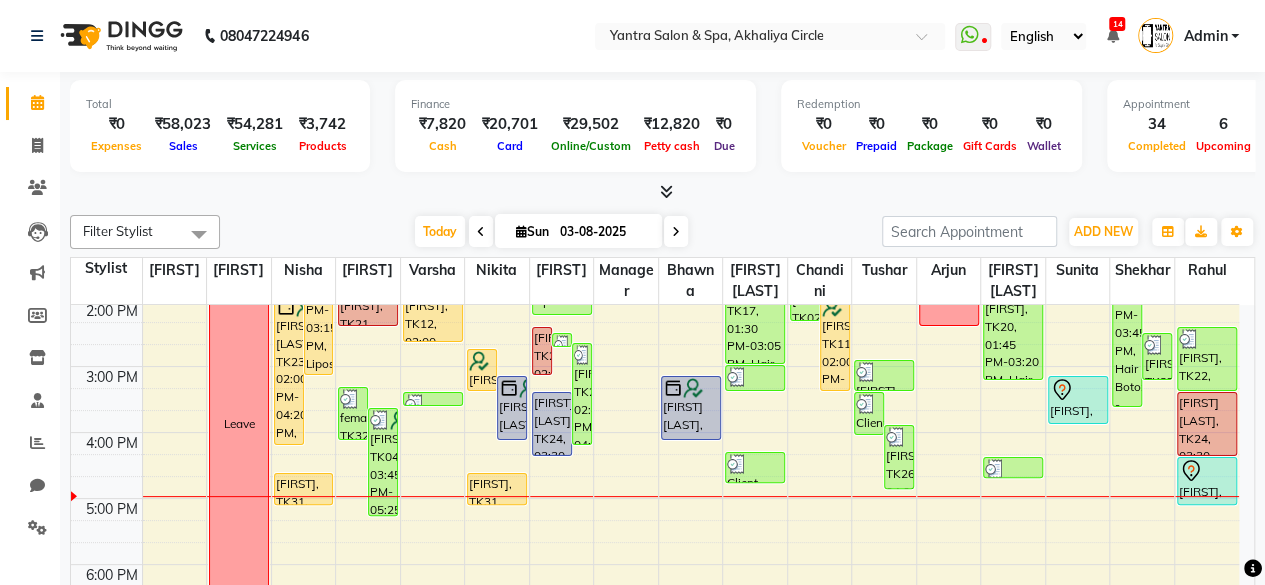 click on "[FIRST] [LAST], TK24, 03:30 PM-04:30 PM, Hair Spa - Nourishing (₹1200)" at bounding box center (552, 424) 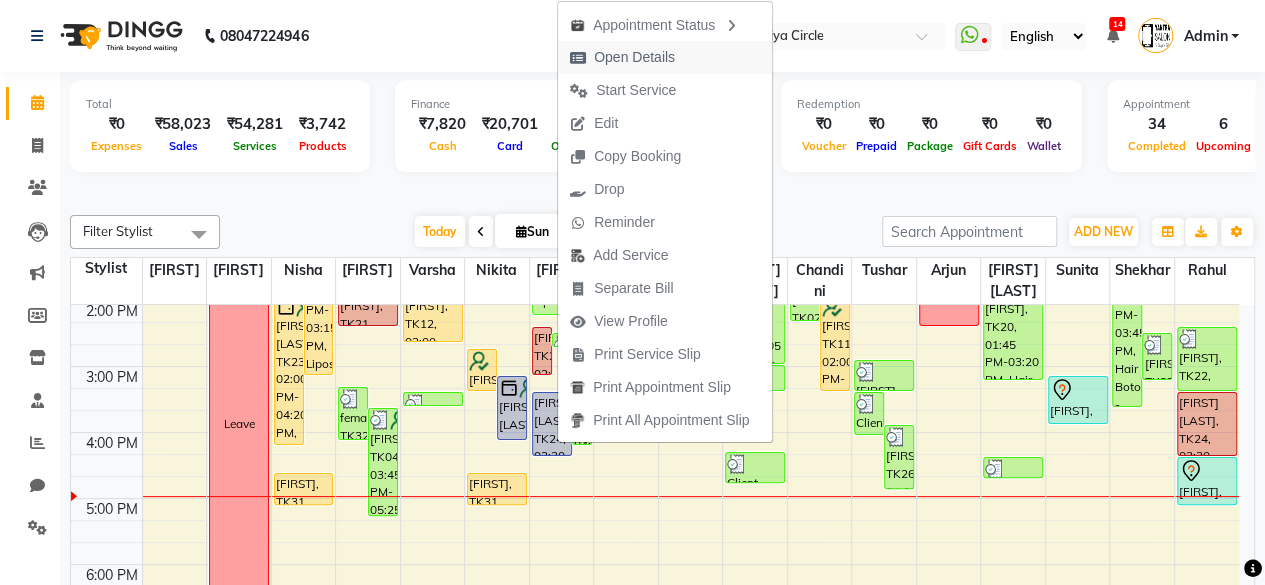 click on "Open Details" at bounding box center (634, 57) 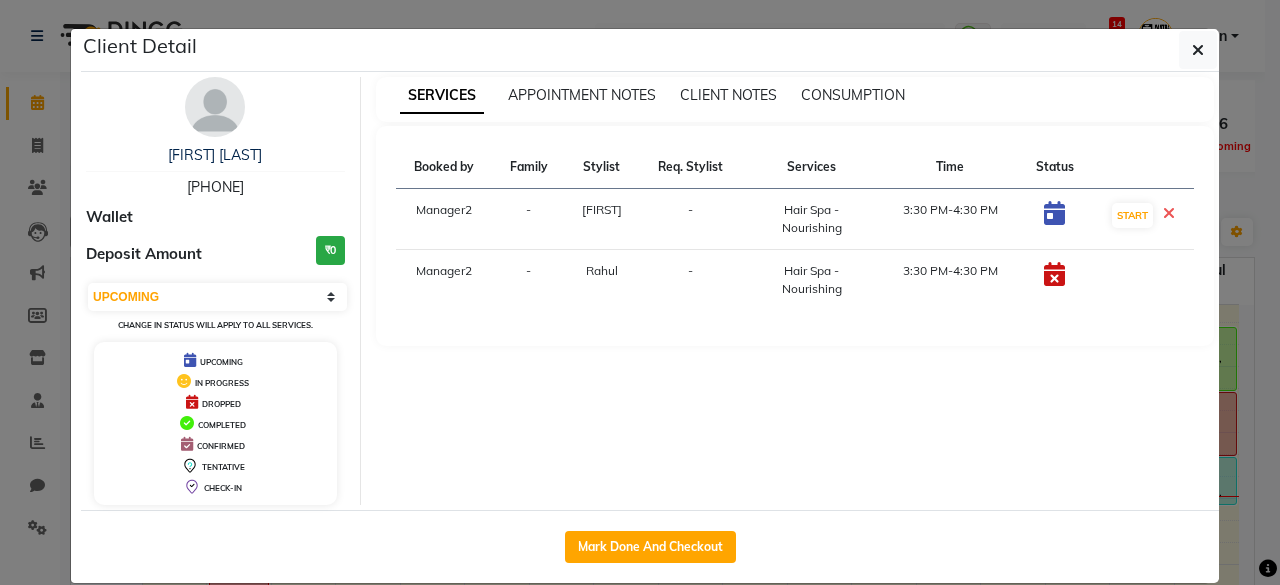 click on "[PHONE]" at bounding box center [215, 187] 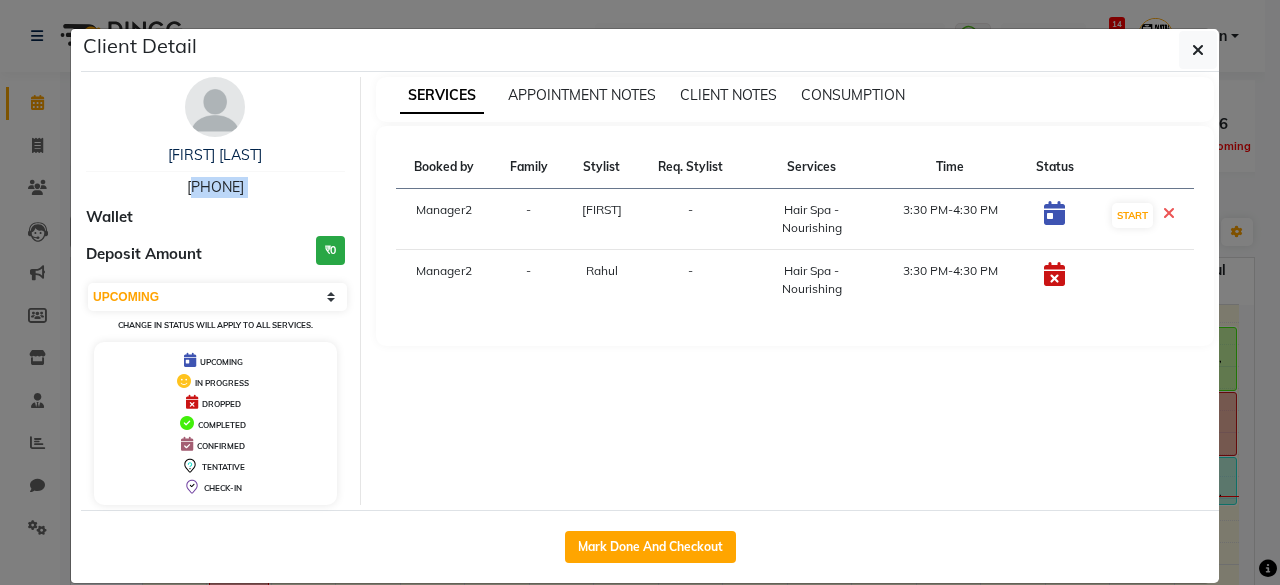 click on "[PHONE]" at bounding box center [215, 187] 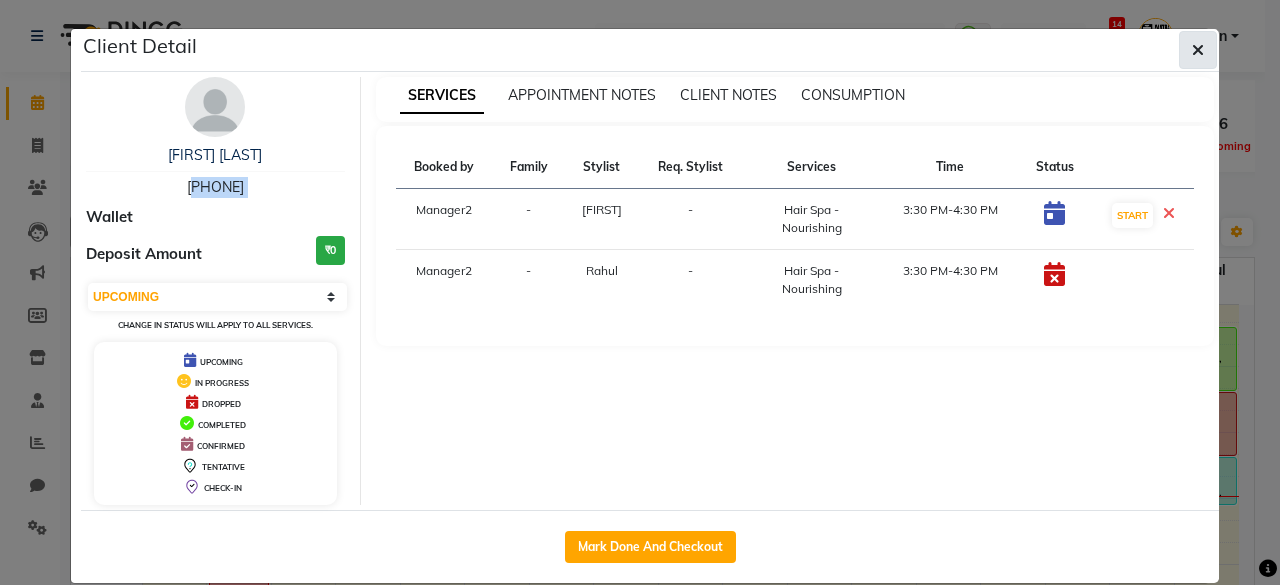 click 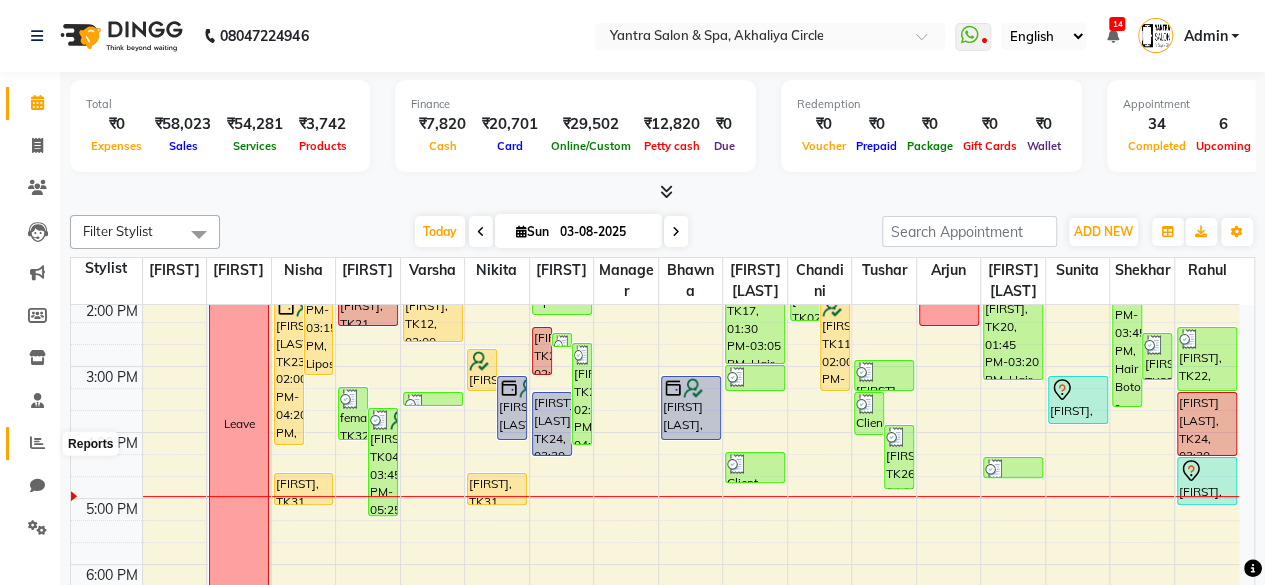 click 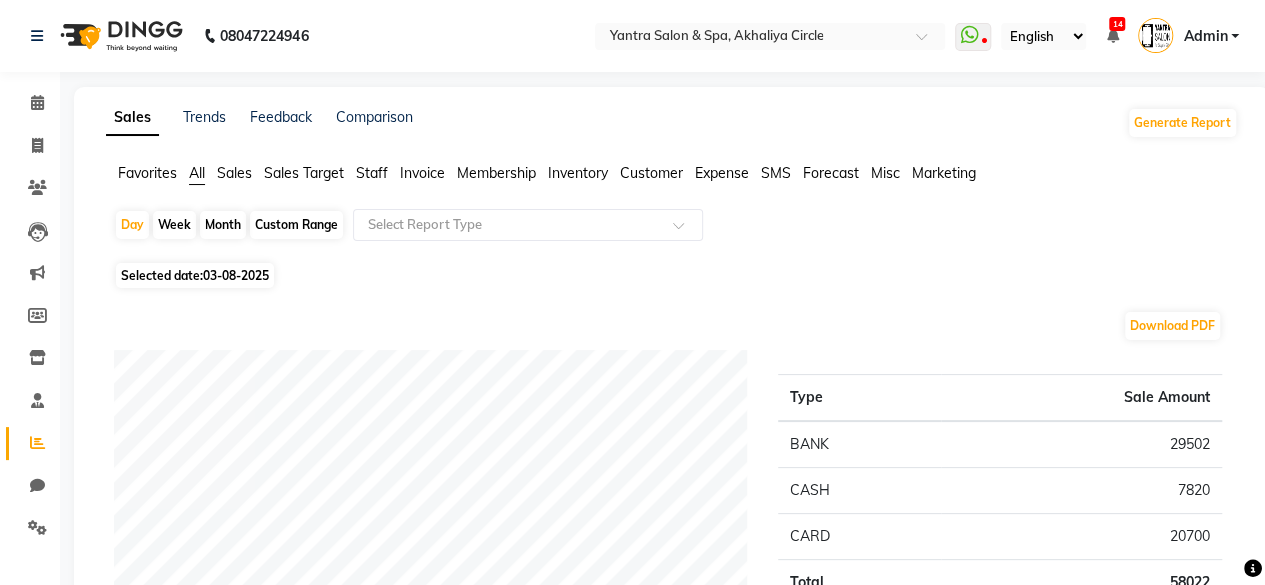 scroll, scrollTop: 200, scrollLeft: 0, axis: vertical 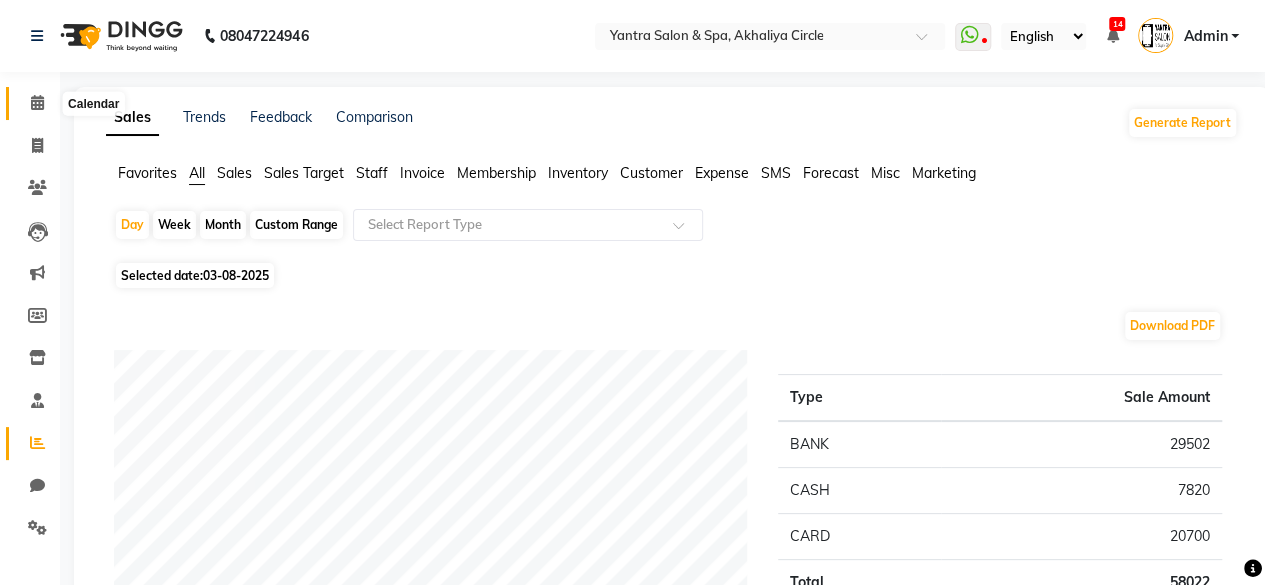 click 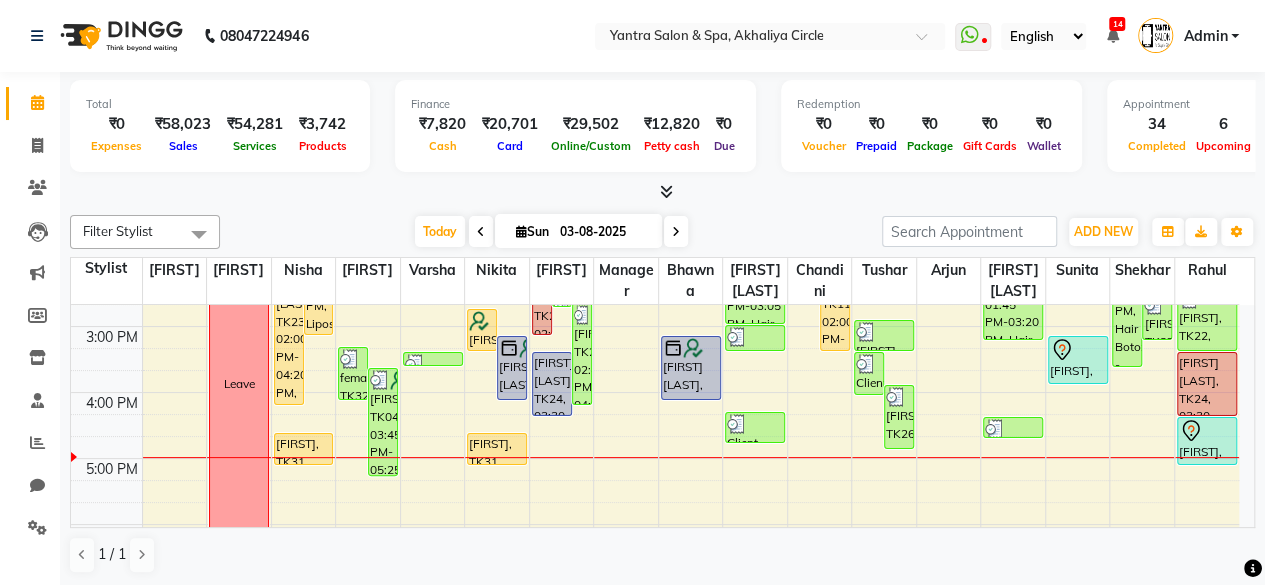 scroll, scrollTop: 400, scrollLeft: 0, axis: vertical 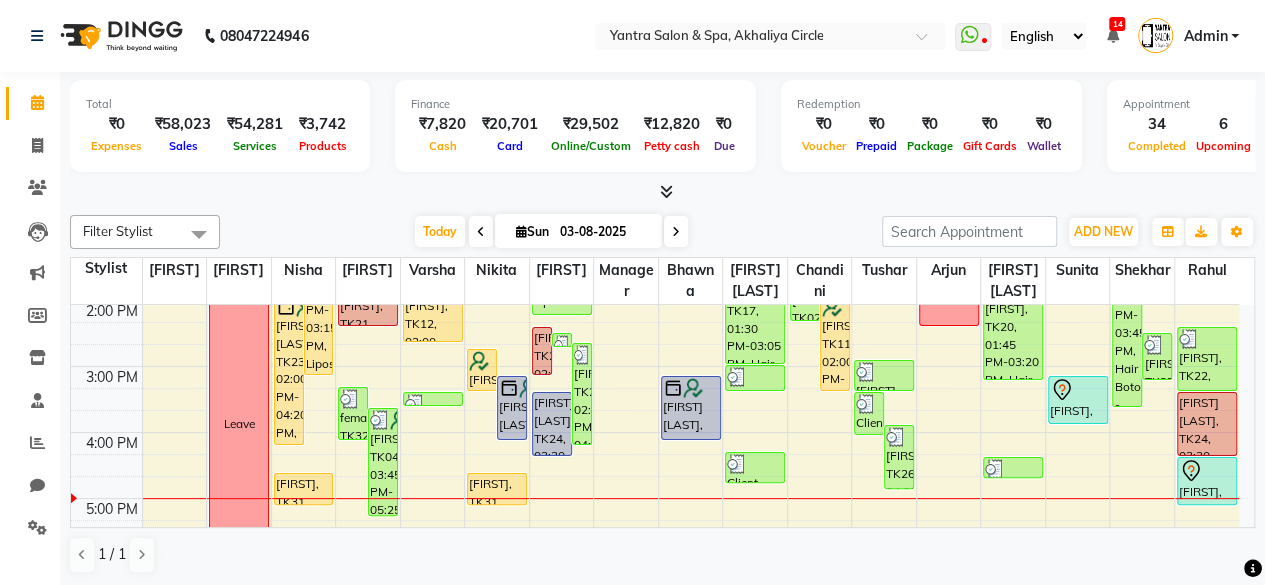 click on "[FIRST], TK31, 04:45 PM-05:15 PM, Liposoluble Wax - Regular" at bounding box center (497, 489) 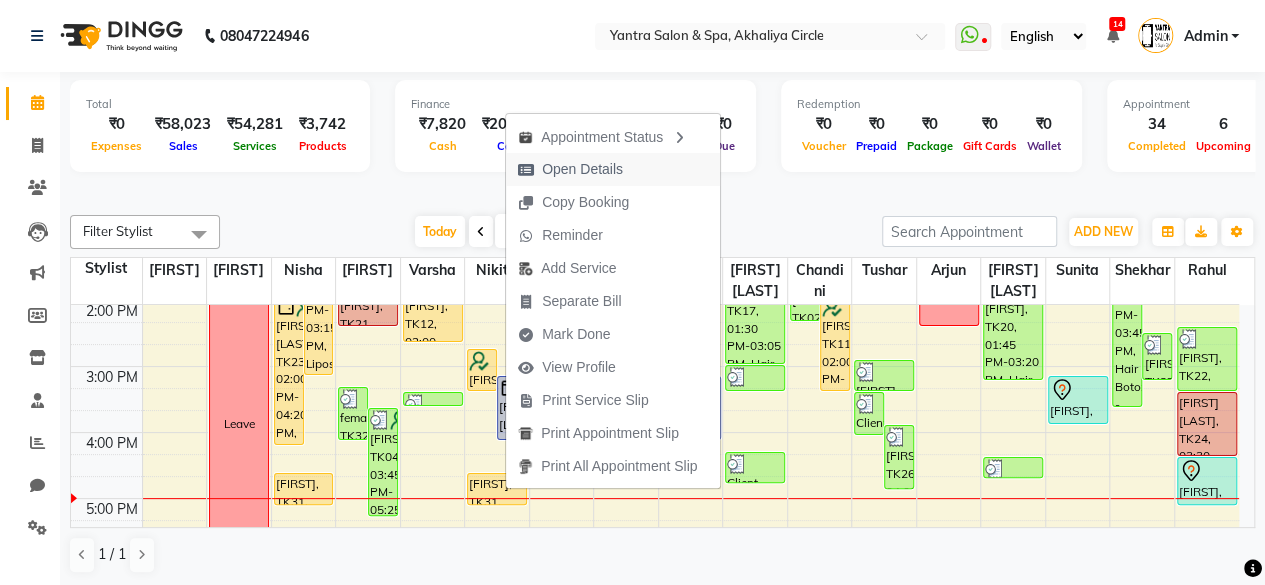 click on "Open Details" at bounding box center [582, 169] 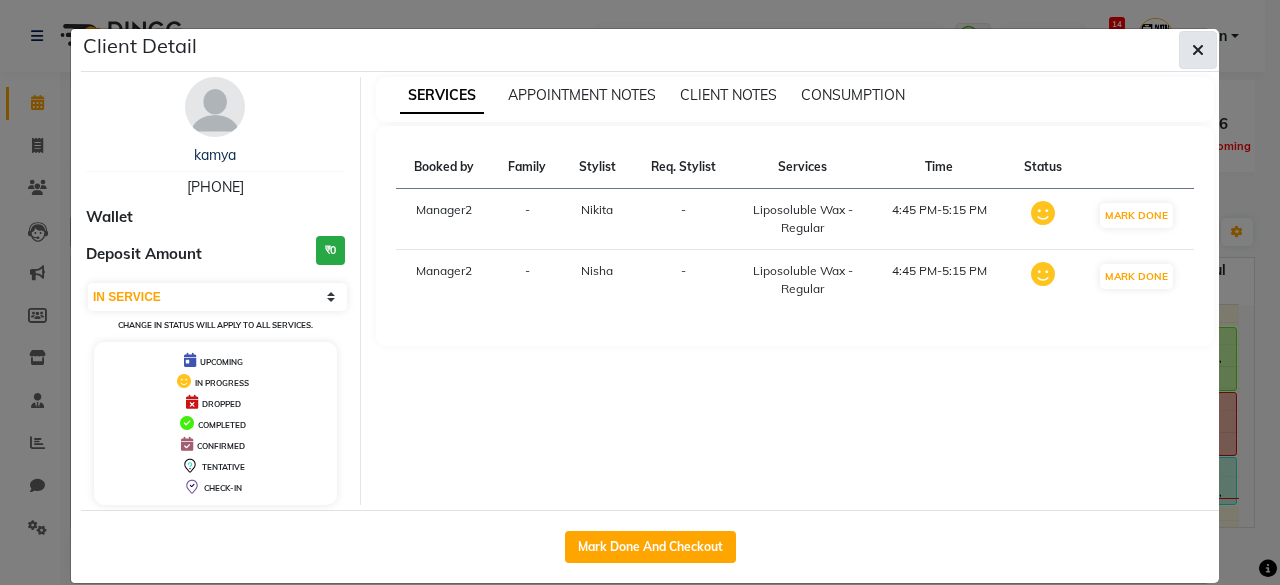 click 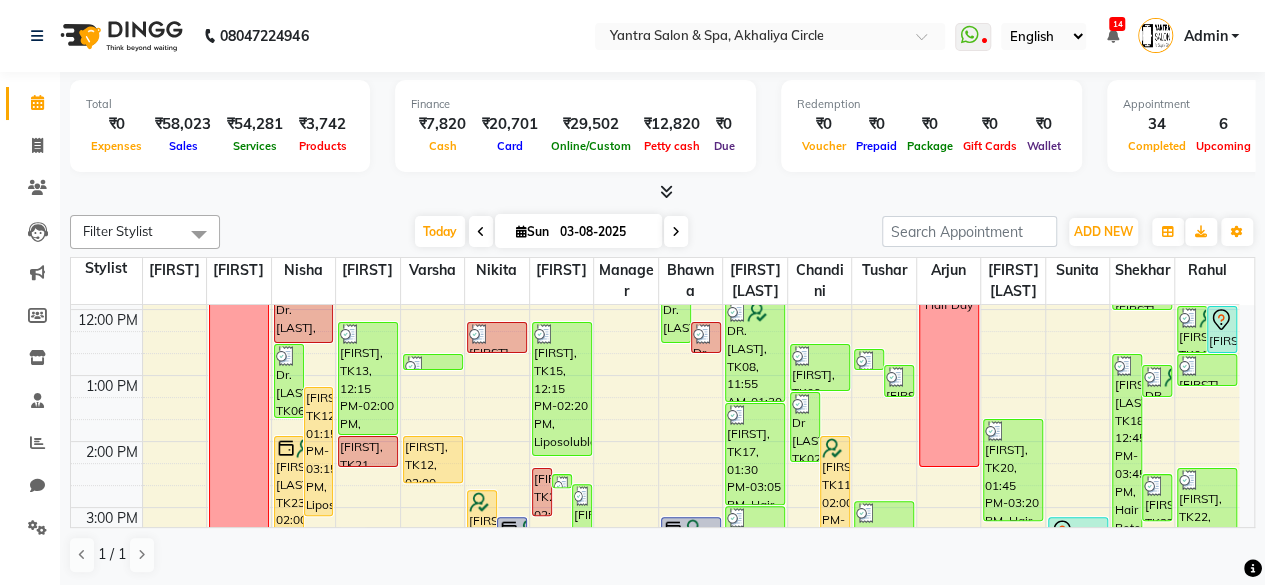 scroll, scrollTop: 300, scrollLeft: 0, axis: vertical 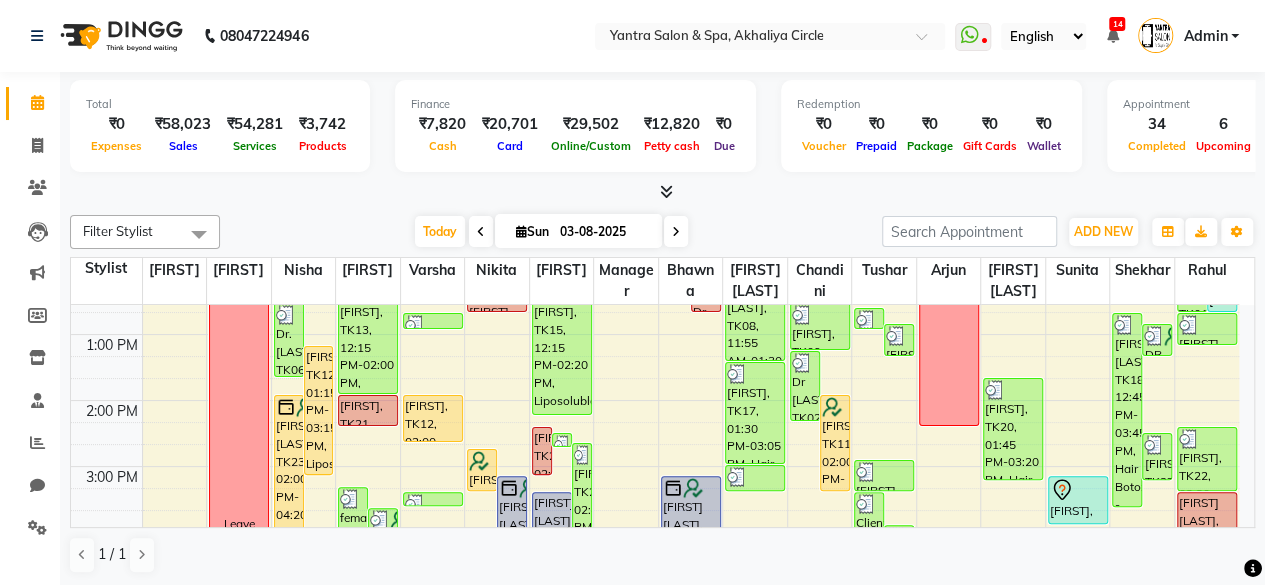 click on "[FIRST], TK26, 02:45 PM-04:20 PM, Liposoluble Wax - Premium,Hair Cut - Female,Threading" at bounding box center [582, 494] 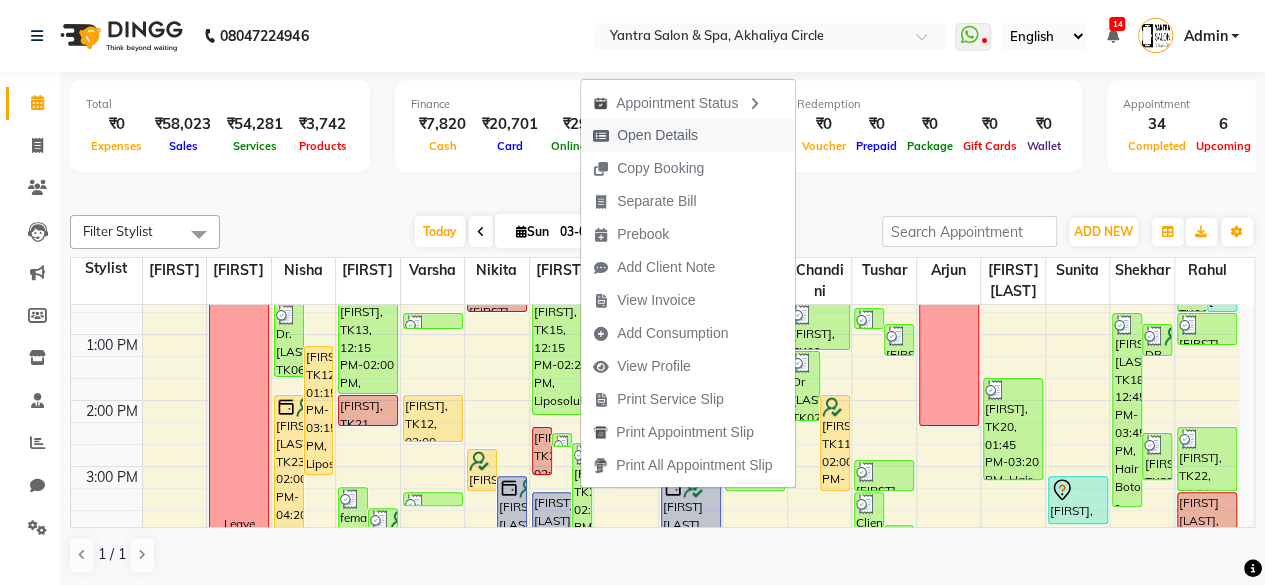 click on "Open Details" at bounding box center [657, 135] 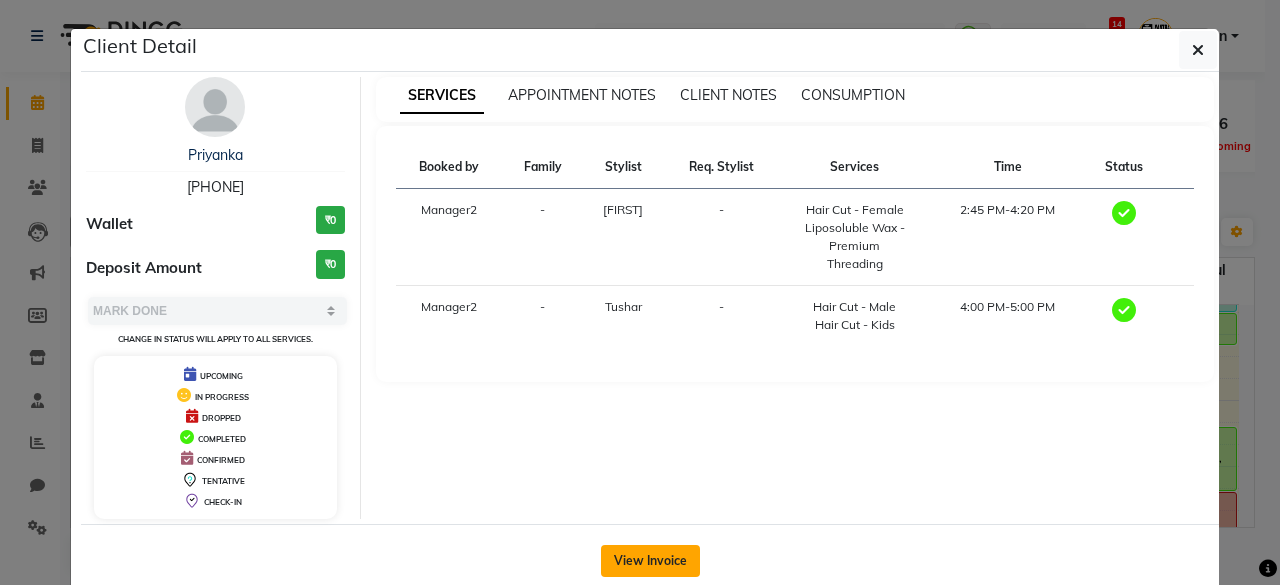 click on "View Invoice" 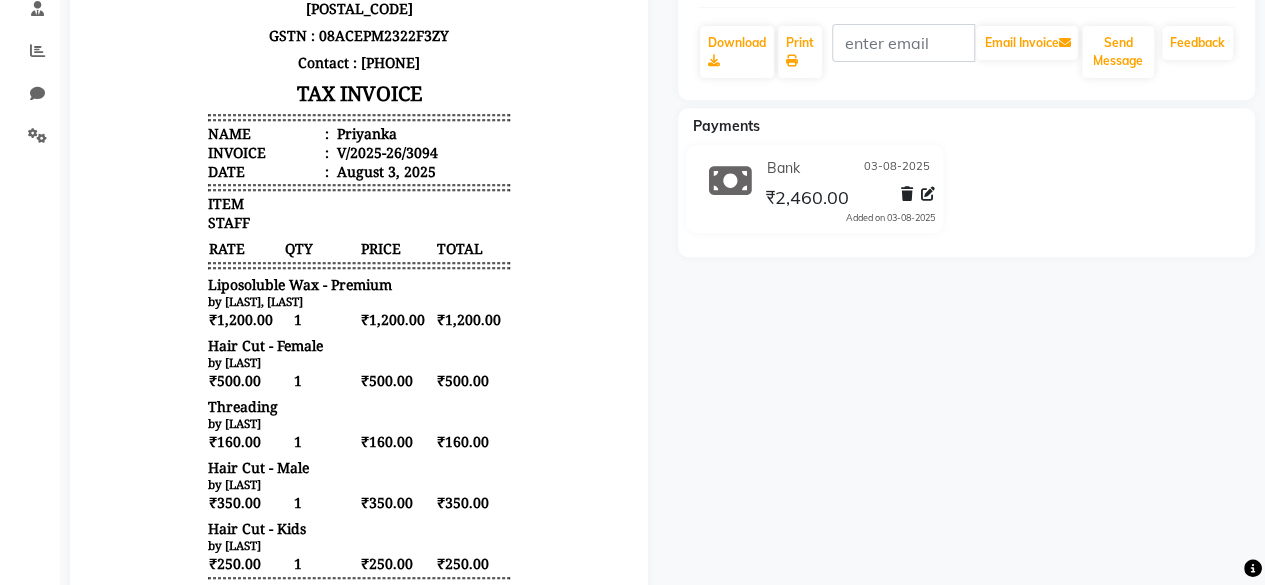 scroll, scrollTop: 0, scrollLeft: 0, axis: both 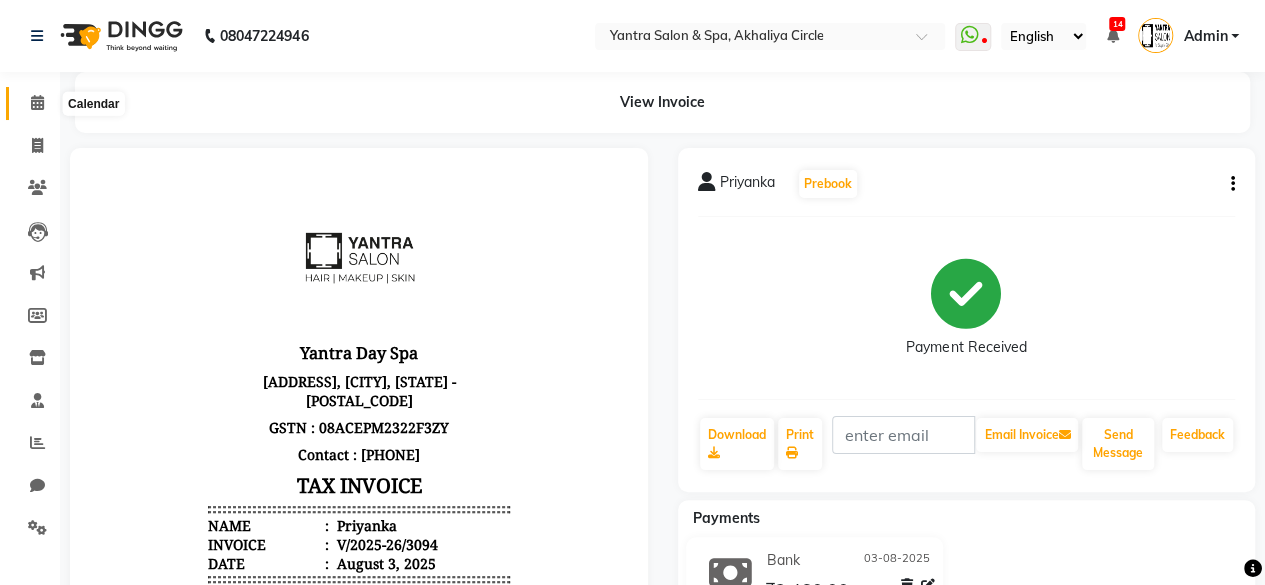 click 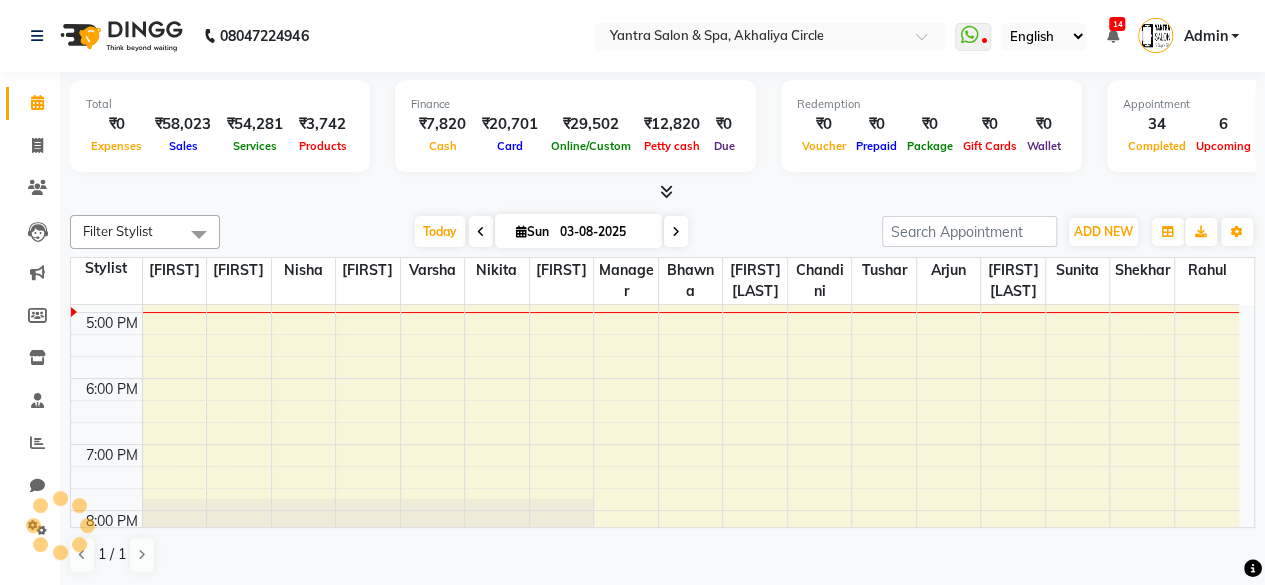 scroll, scrollTop: 0, scrollLeft: 0, axis: both 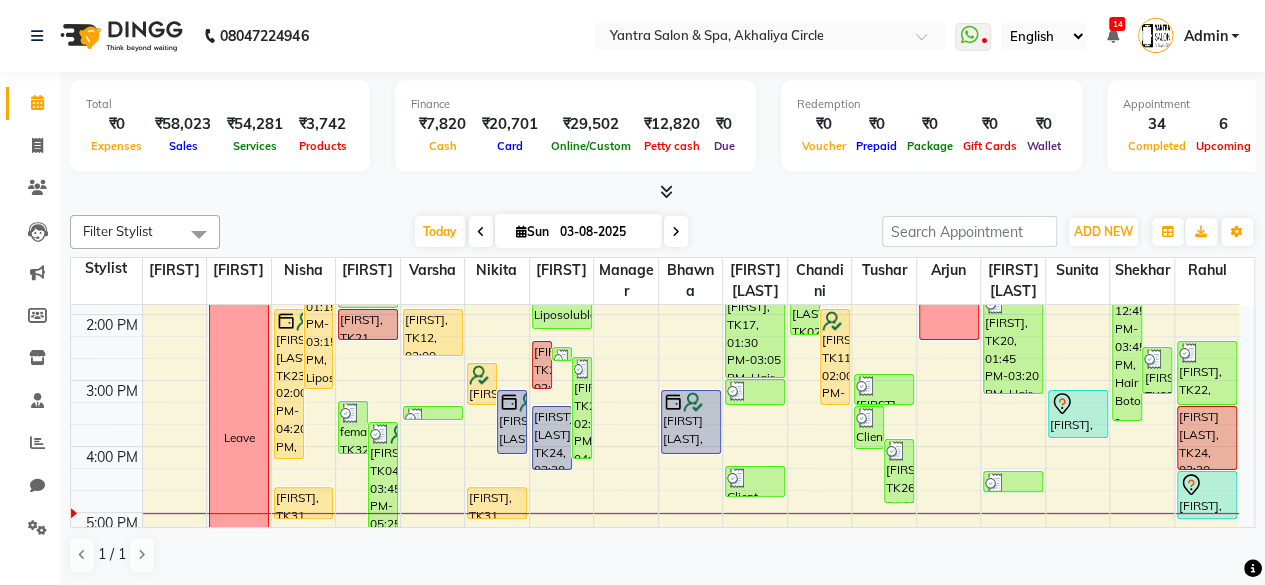 click on "[FIRST] [LAST], TK24, 03:30 PM-04:30 PM, Hair Spa - Nourishing (₹1200)" at bounding box center [552, 438] 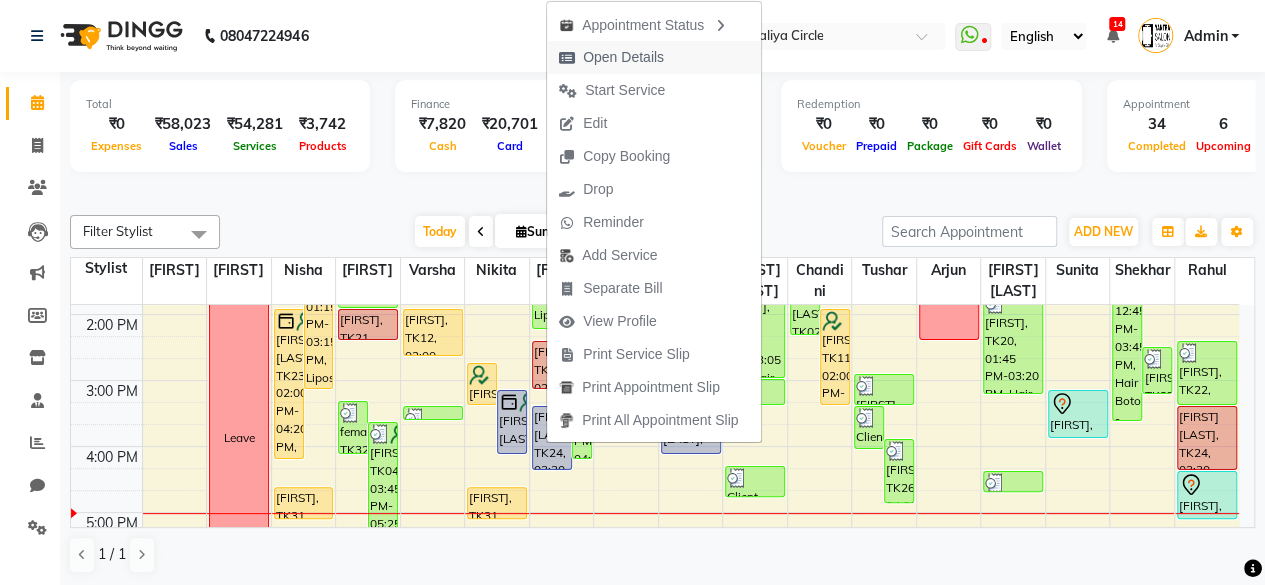 click on "Open Details" at bounding box center [623, 57] 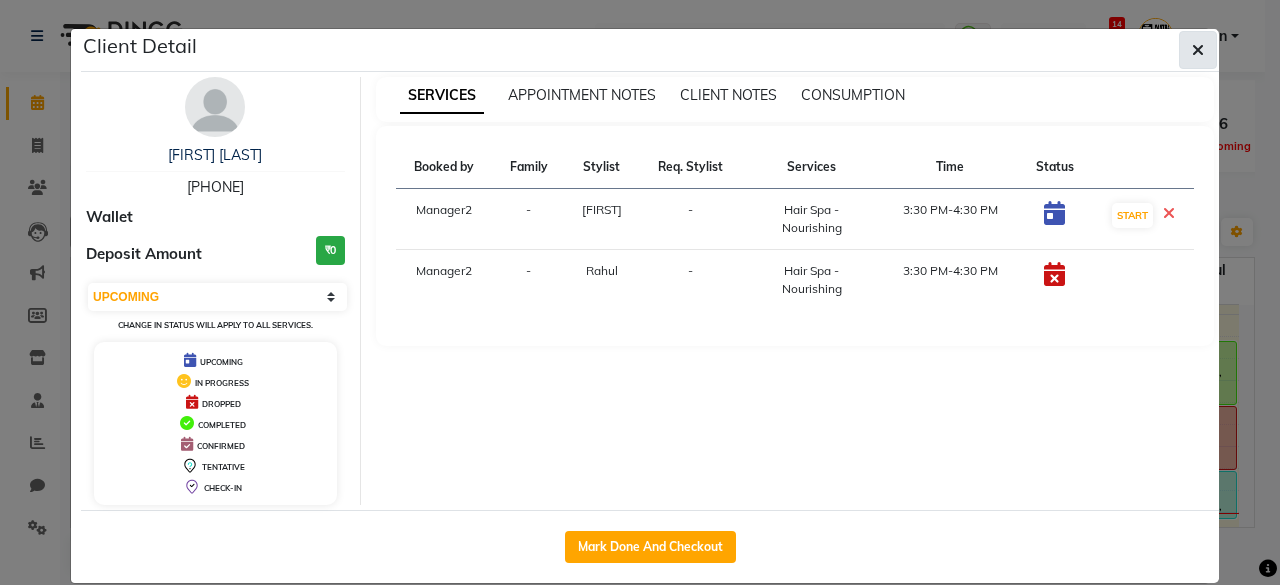 click 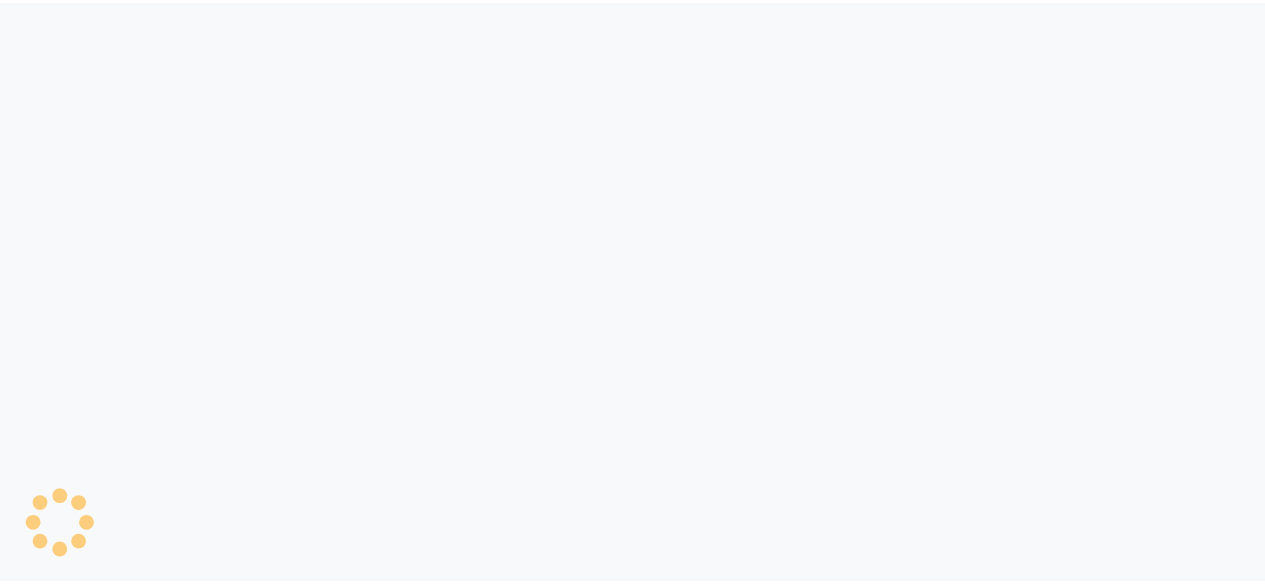 scroll, scrollTop: 0, scrollLeft: 0, axis: both 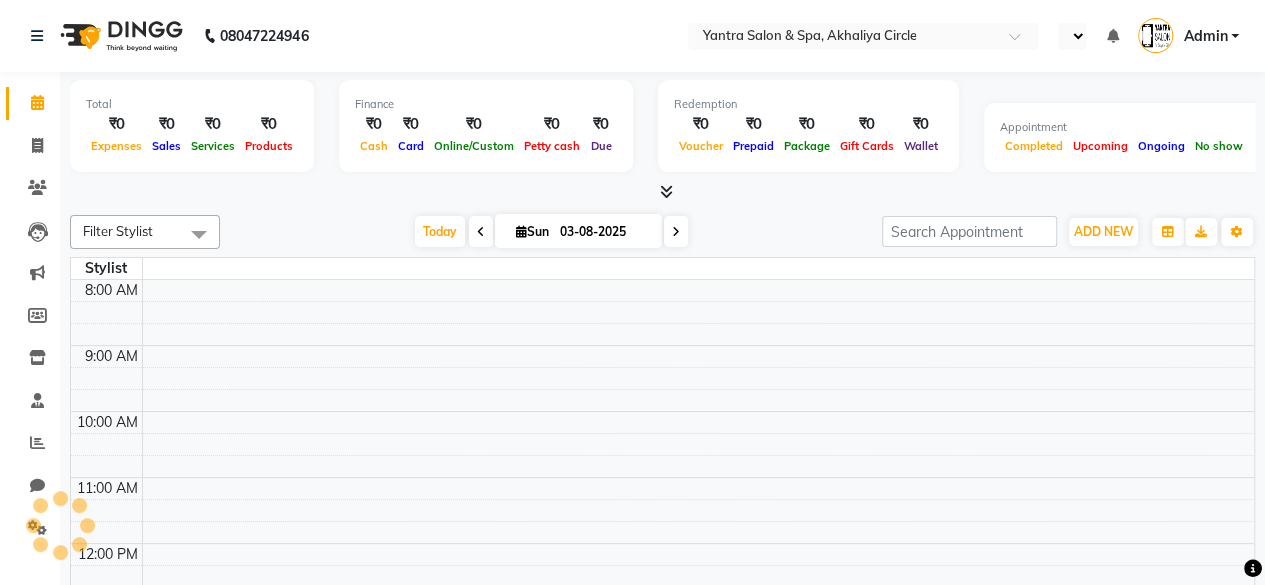 select on "en" 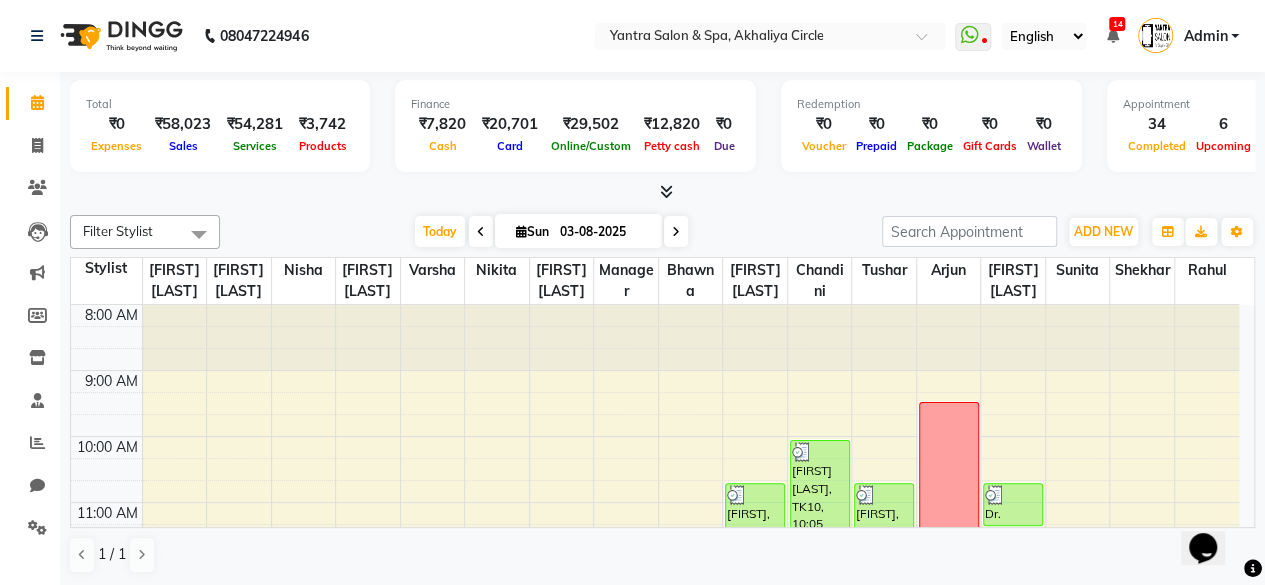 scroll, scrollTop: 0, scrollLeft: 0, axis: both 